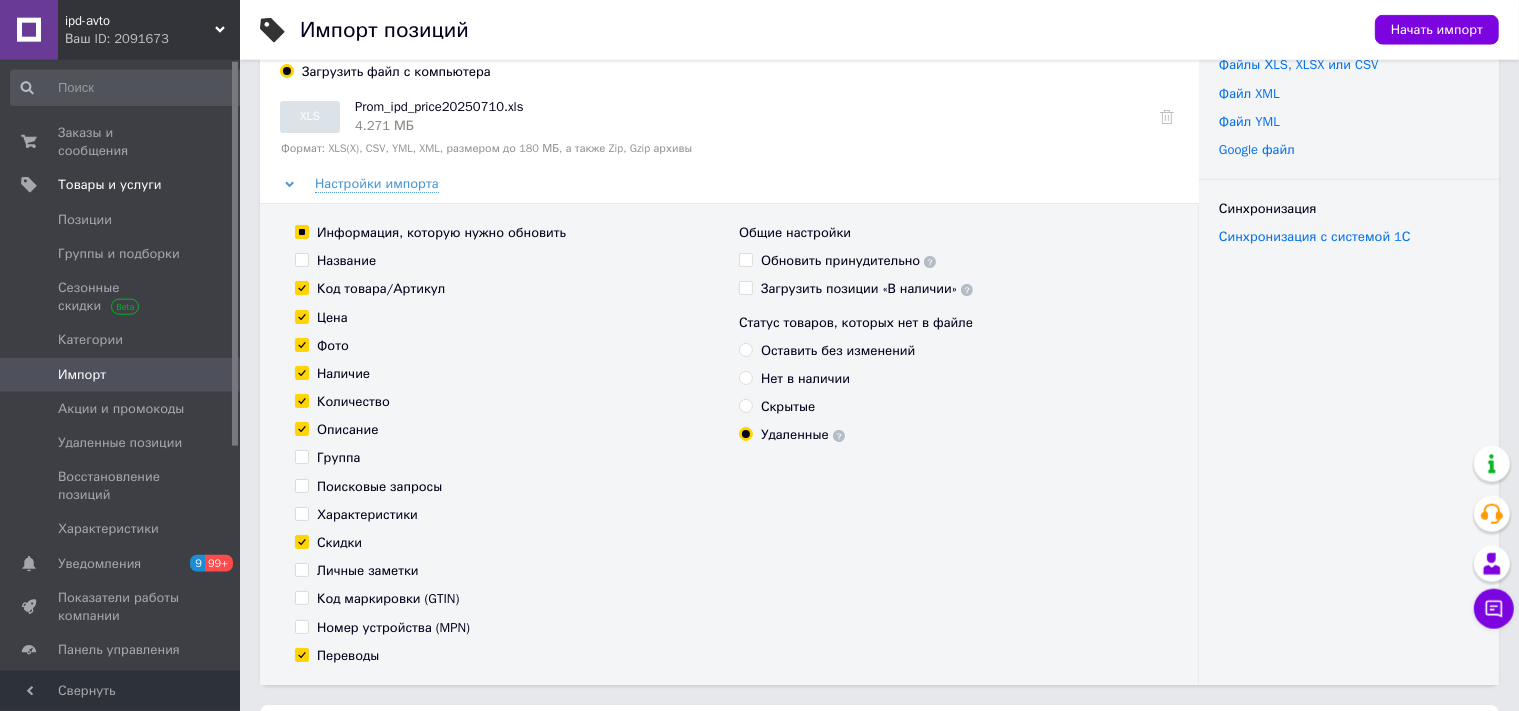 scroll, scrollTop: 0, scrollLeft: 0, axis: both 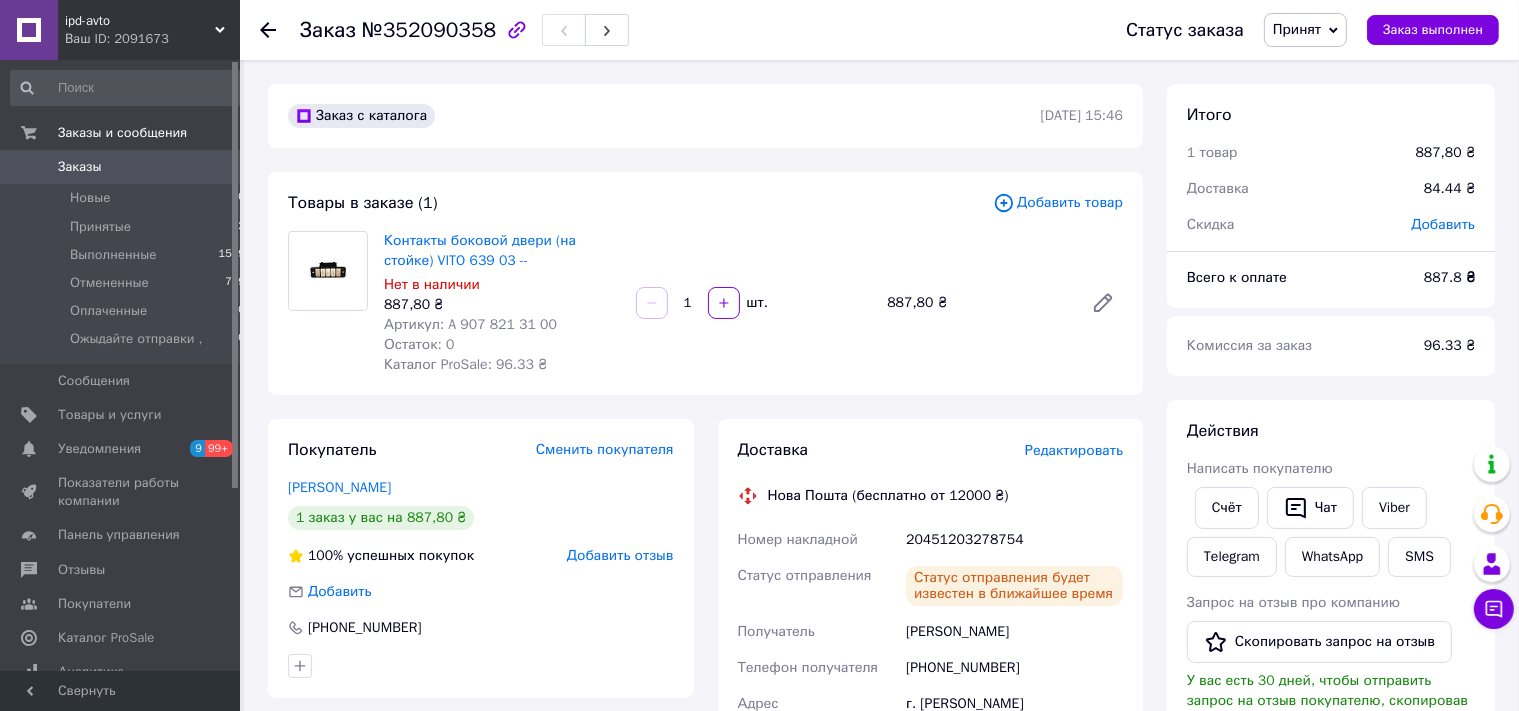 click 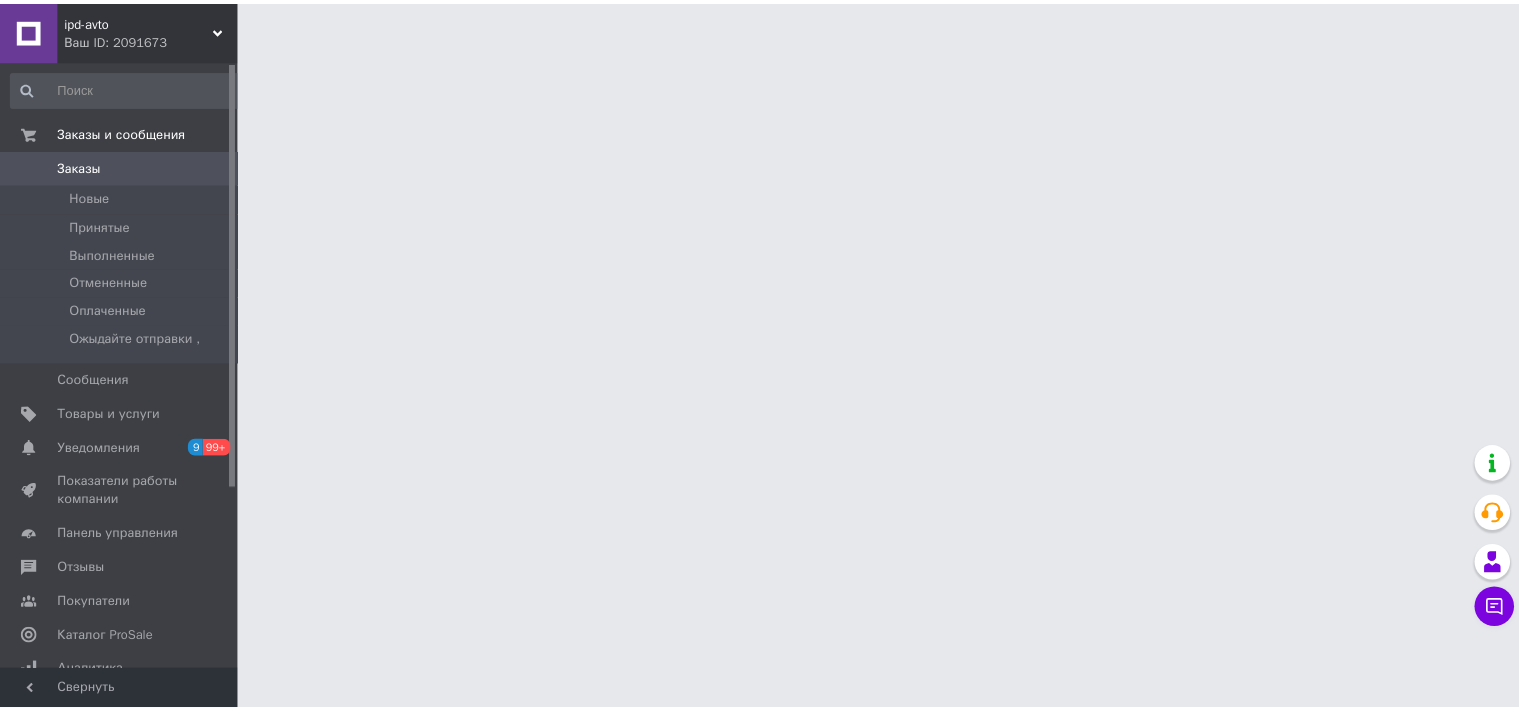 scroll, scrollTop: 0, scrollLeft: 0, axis: both 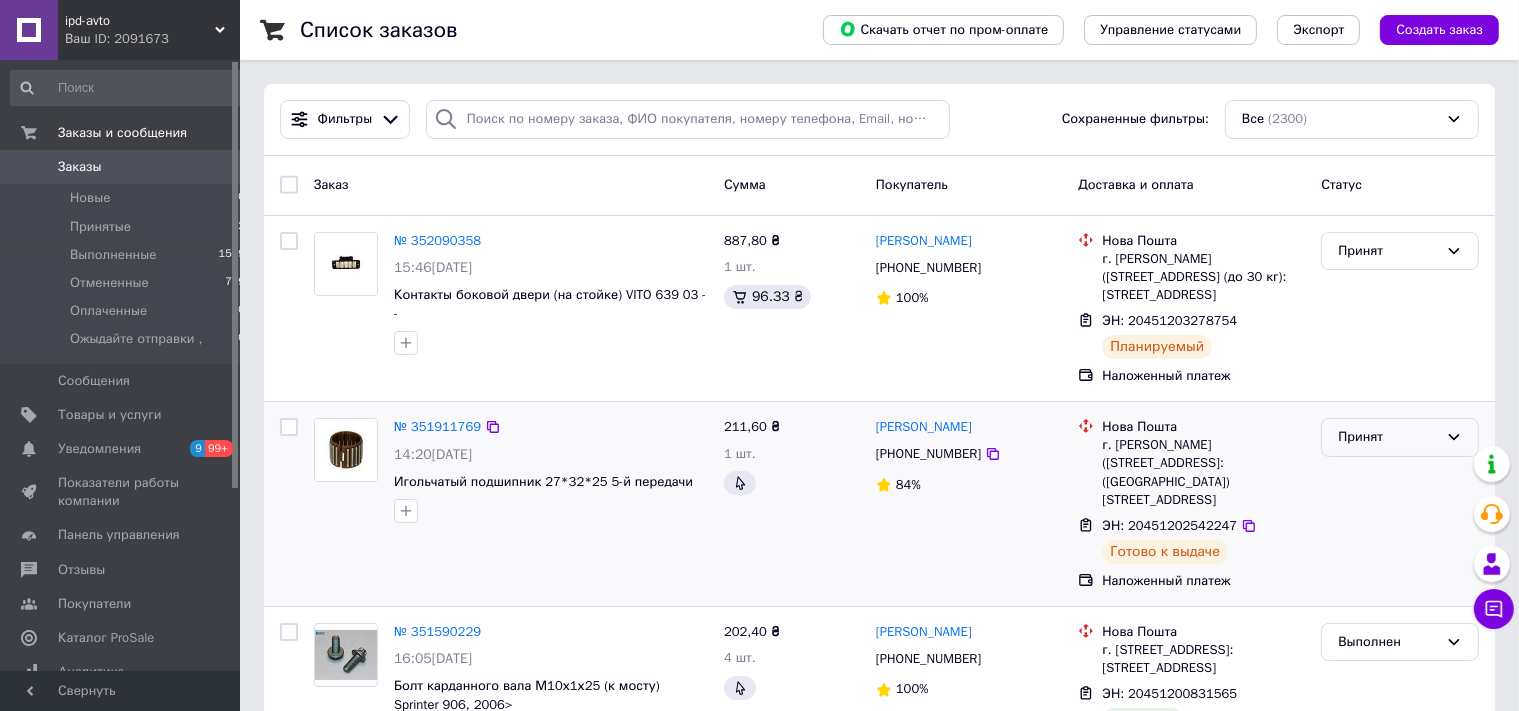 click 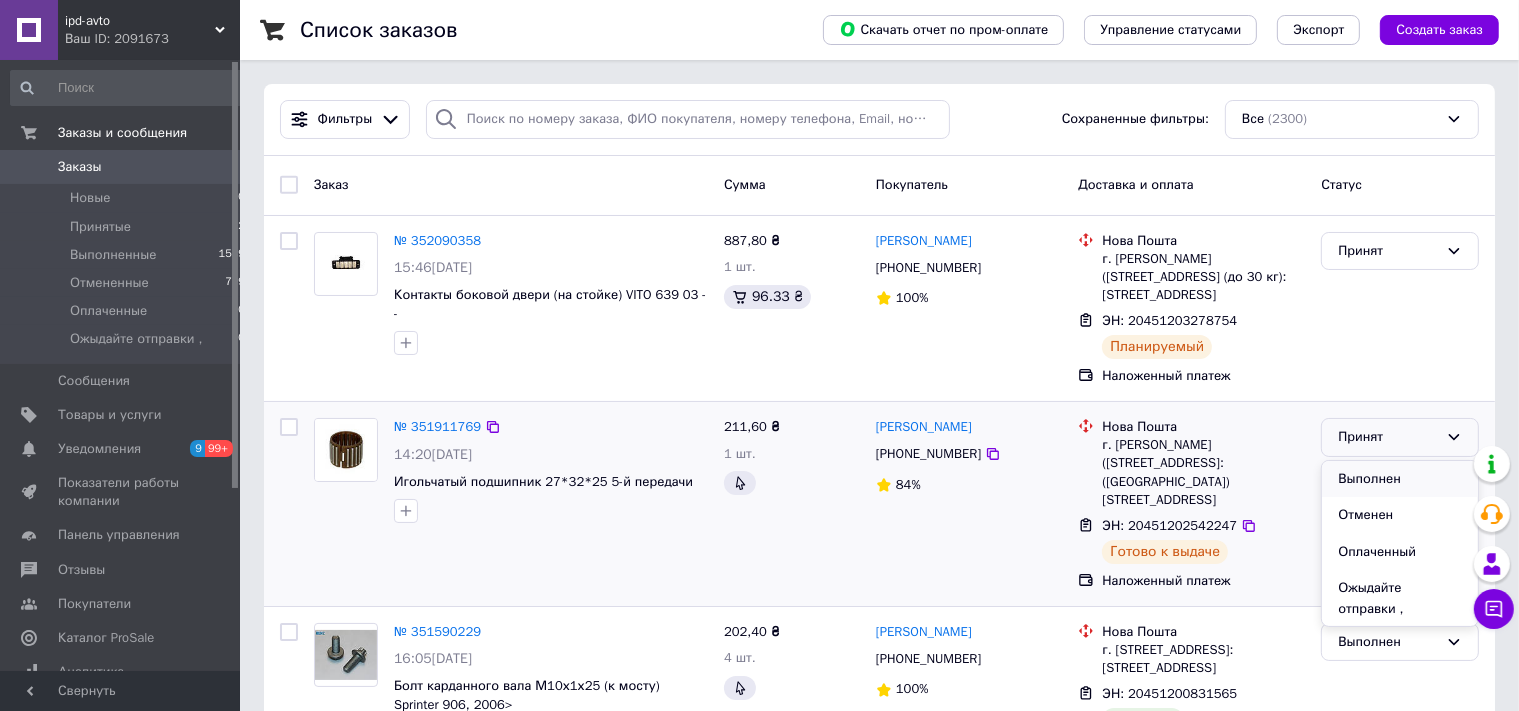 click on "Выполнен" at bounding box center (1400, 479) 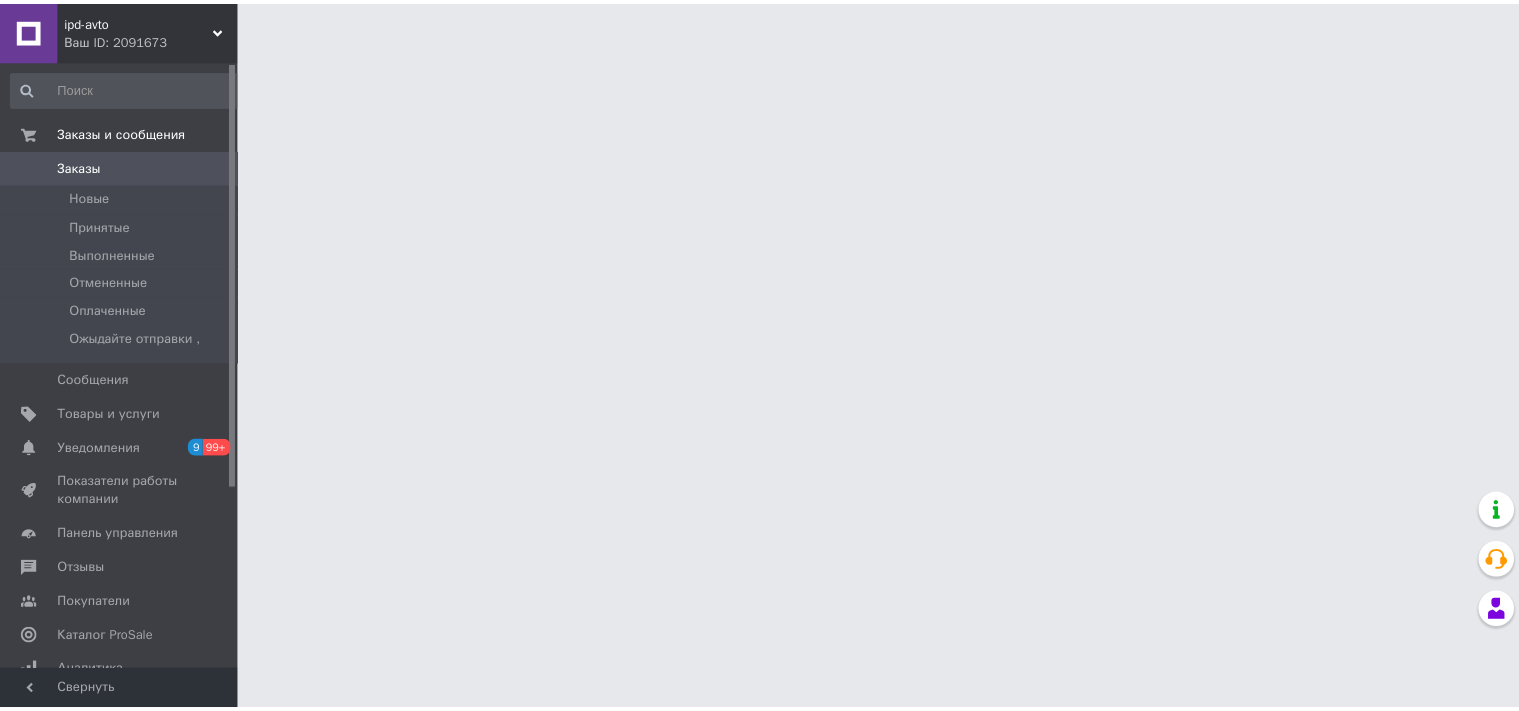 scroll, scrollTop: 0, scrollLeft: 0, axis: both 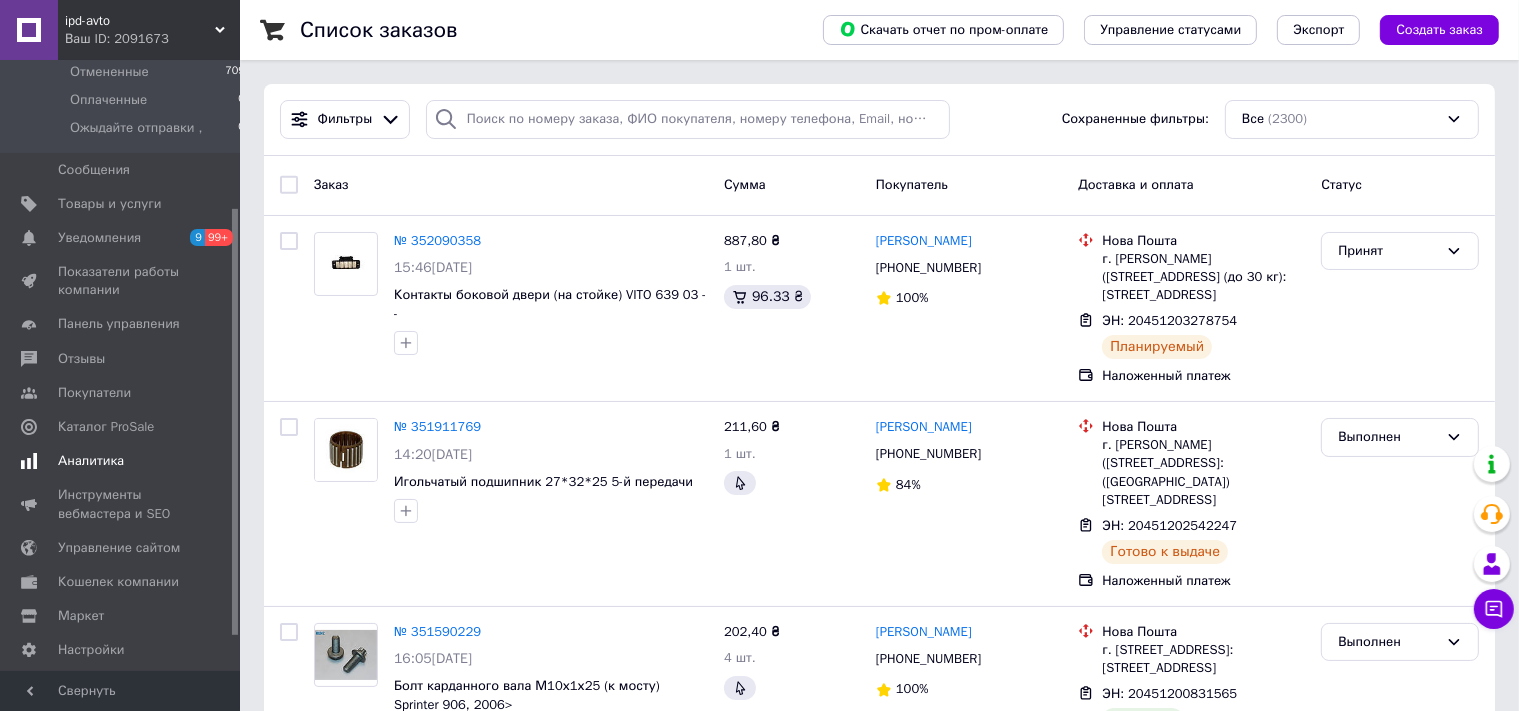 click on "Каталог ProSale" at bounding box center [106, 427] 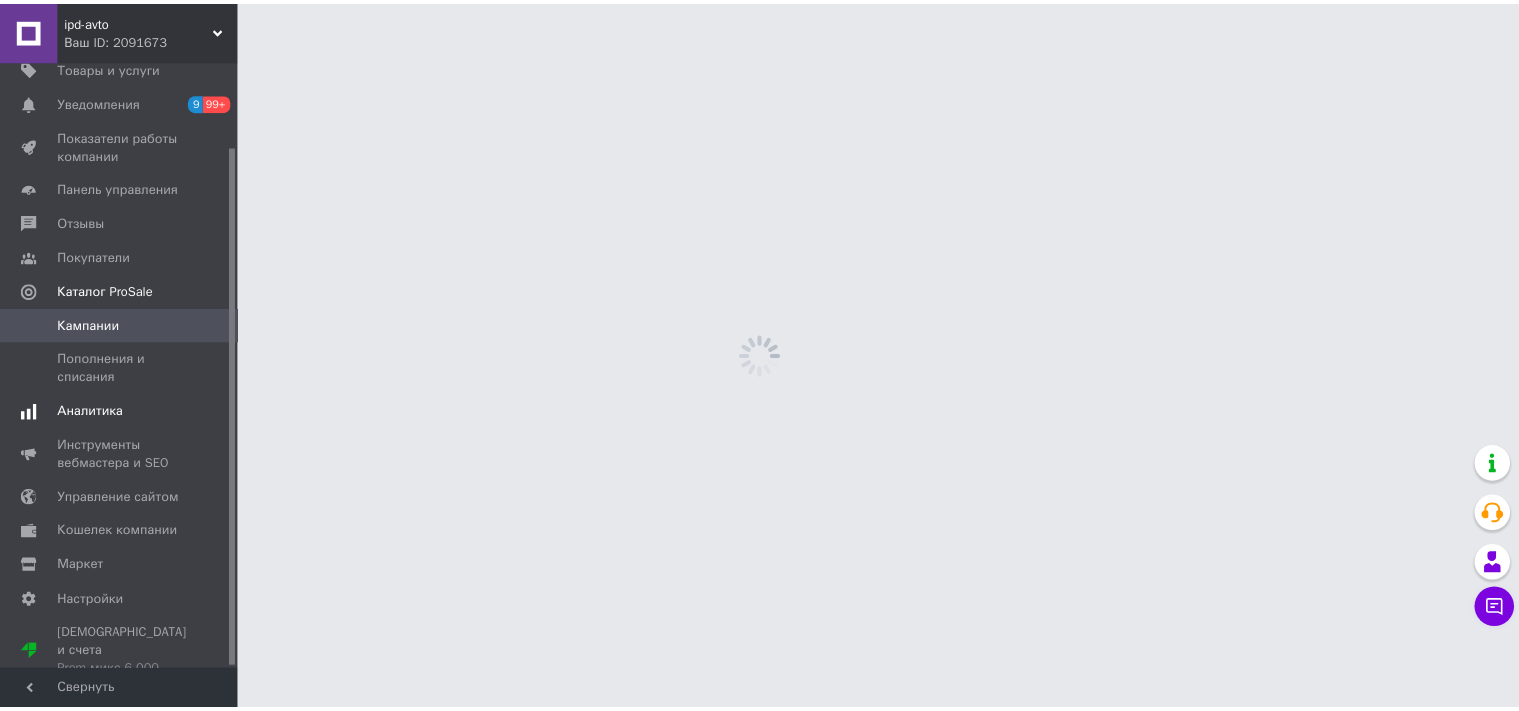 scroll, scrollTop: 99, scrollLeft: 0, axis: vertical 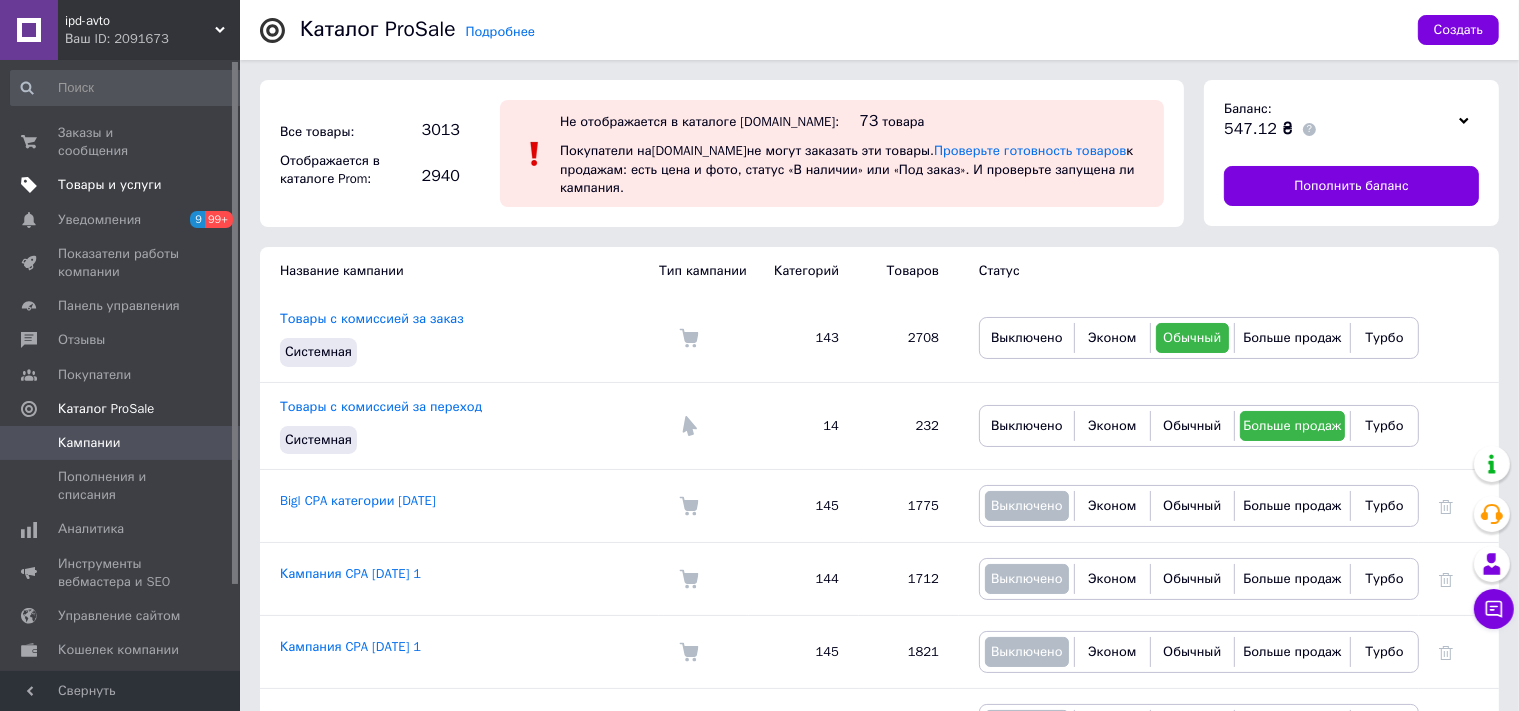 click on "Товары и услуги" at bounding box center (110, 185) 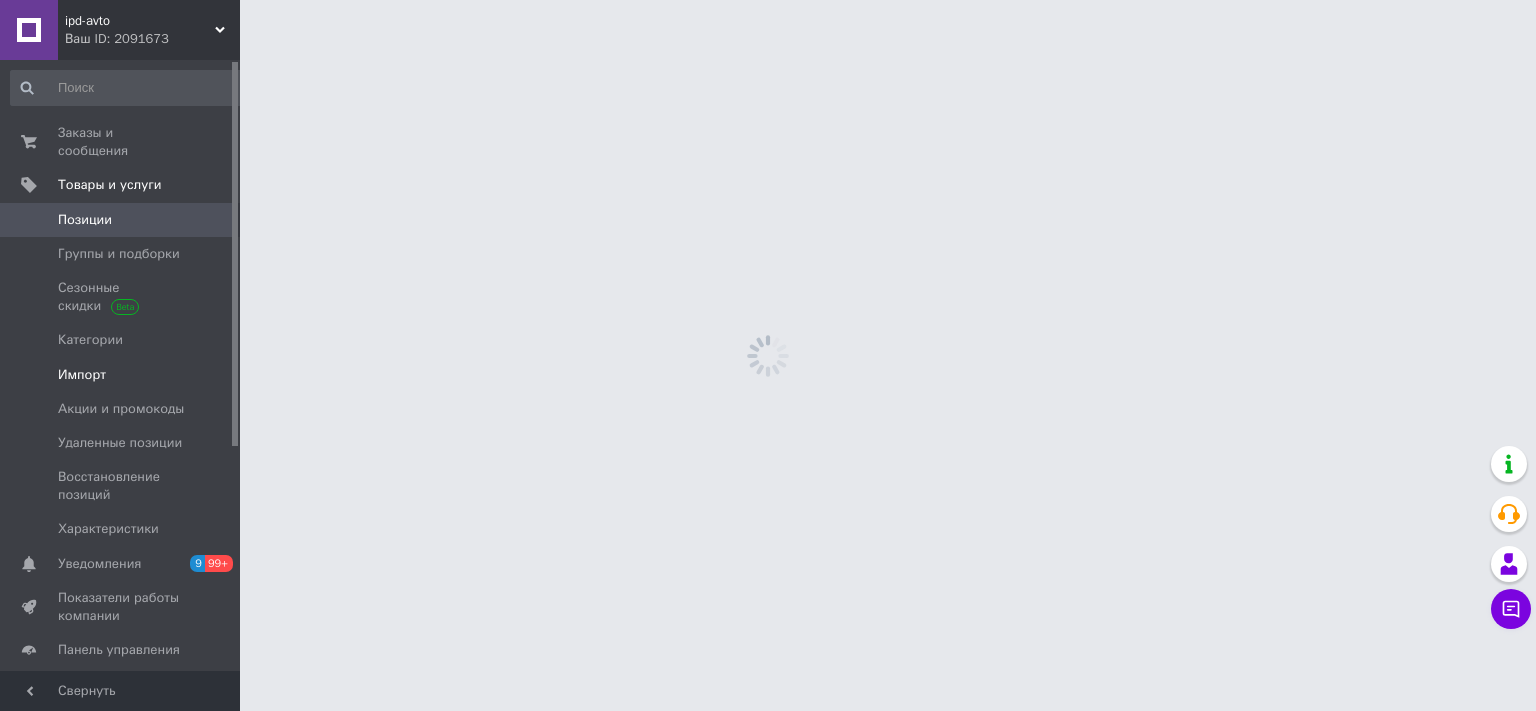 click on "Импорт" at bounding box center (82, 375) 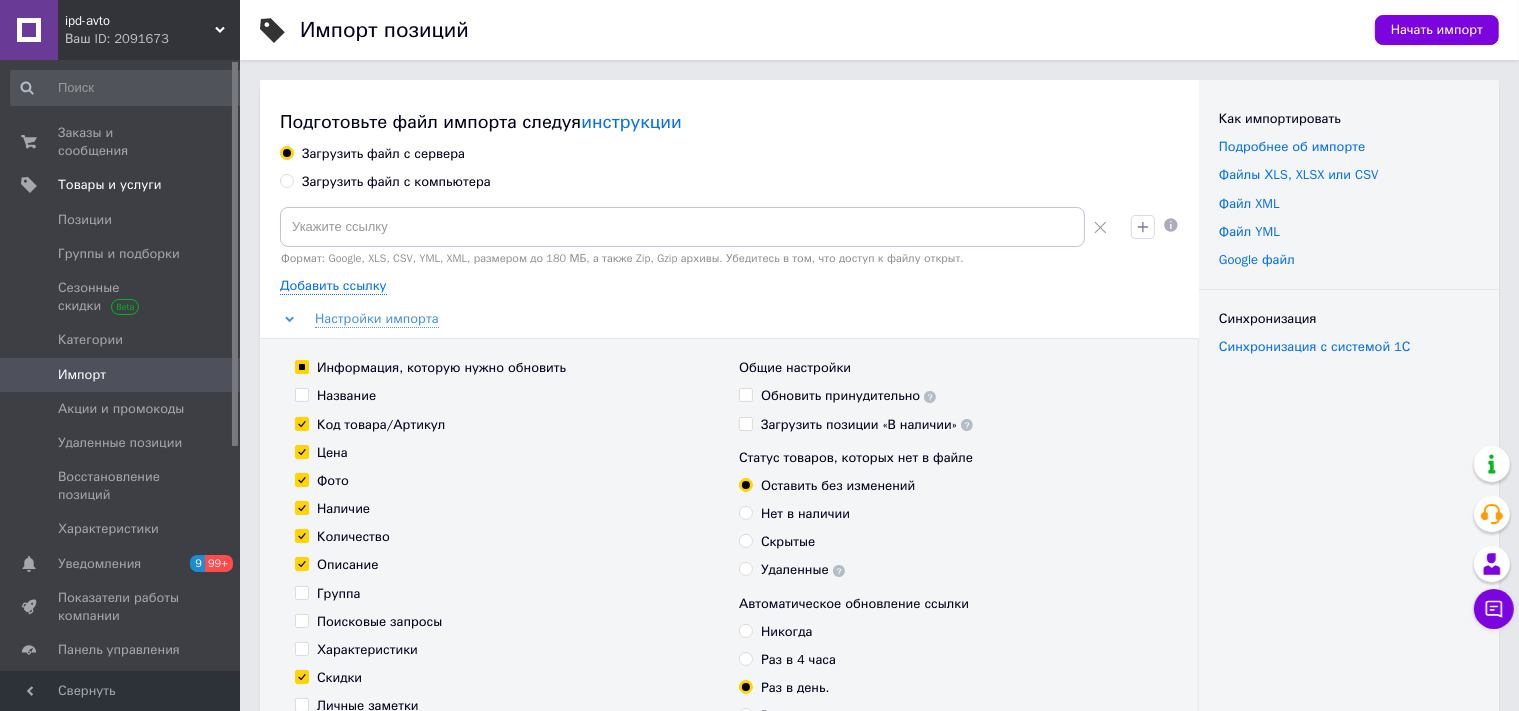 click on "Загрузить файл с компьютера" at bounding box center [396, 182] 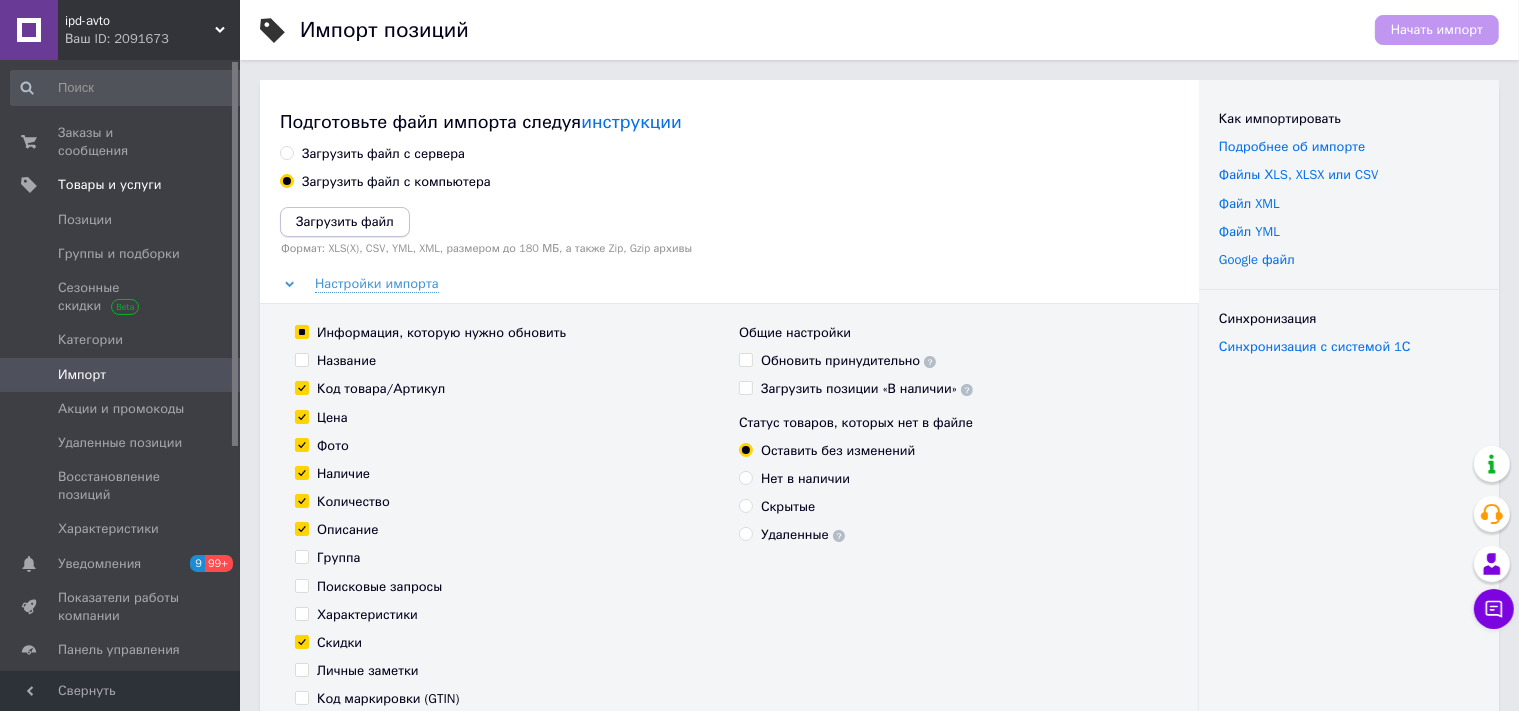 click on "Загрузить файл" at bounding box center [345, 221] 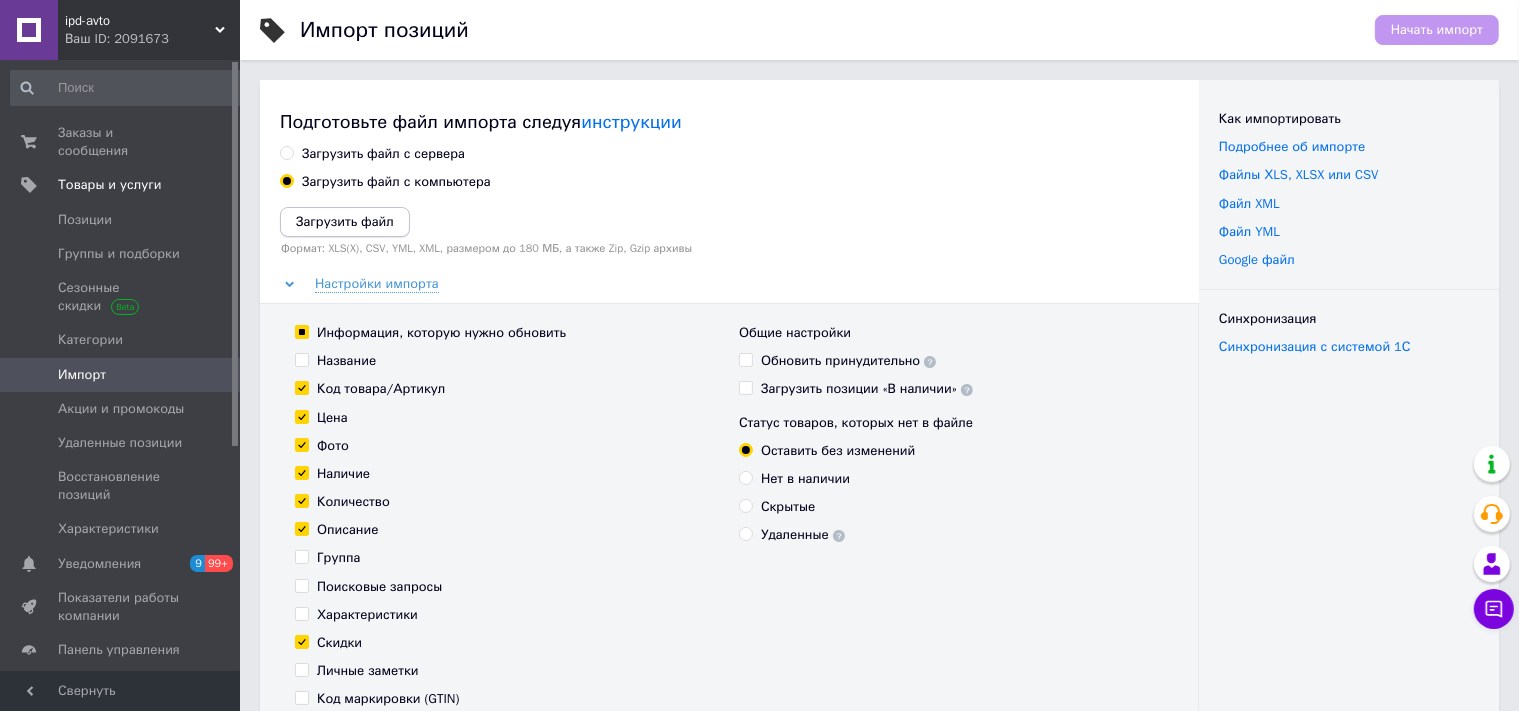 type 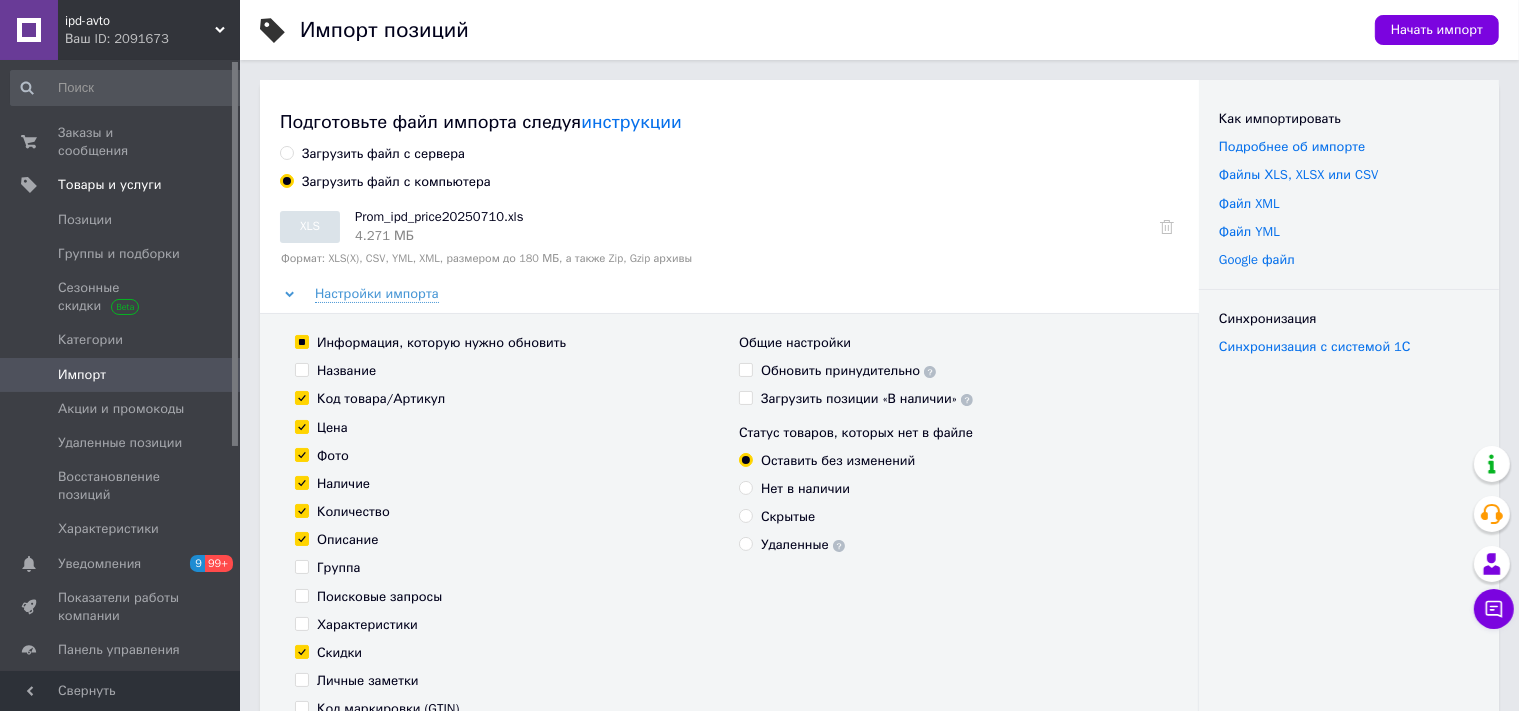 click on "Удаленные" at bounding box center [803, 545] 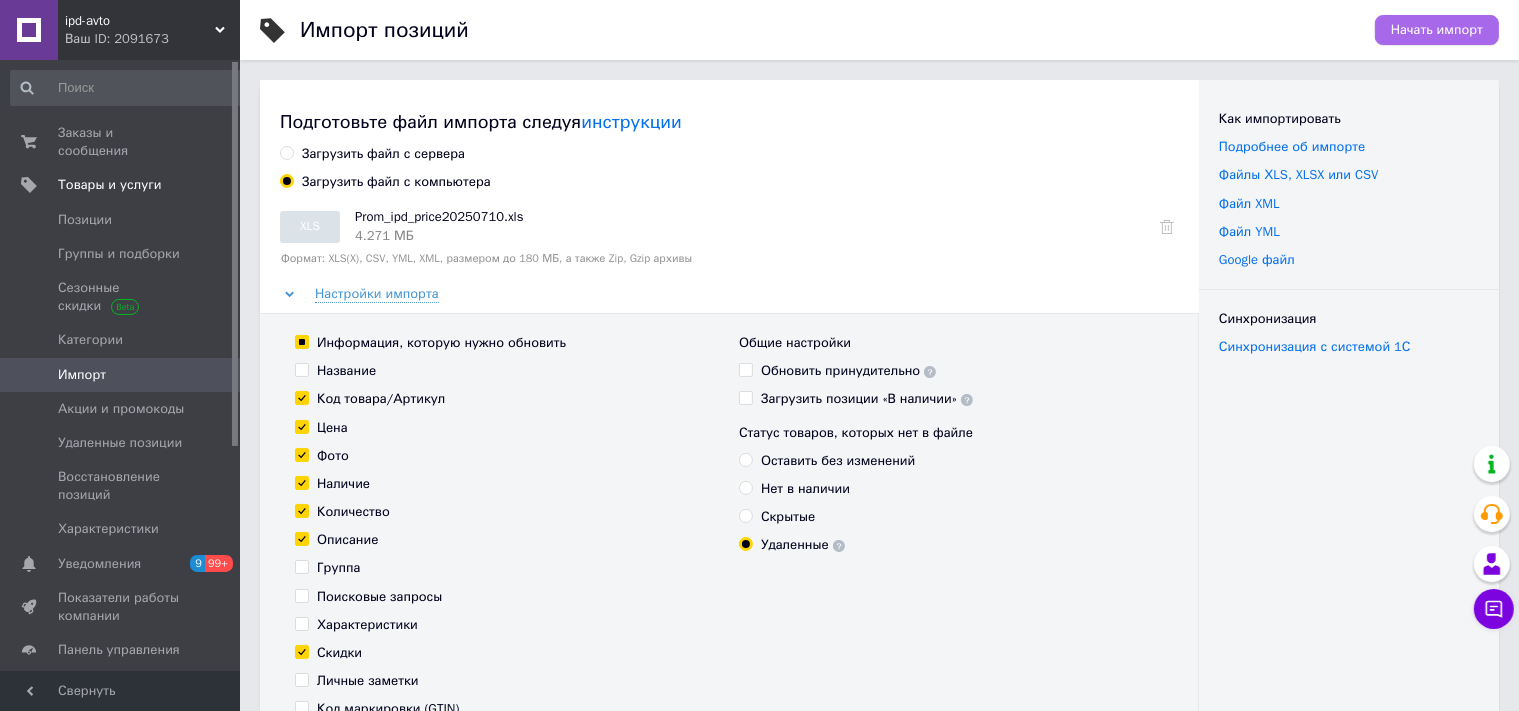 click on "Начать импорт" at bounding box center (1437, 30) 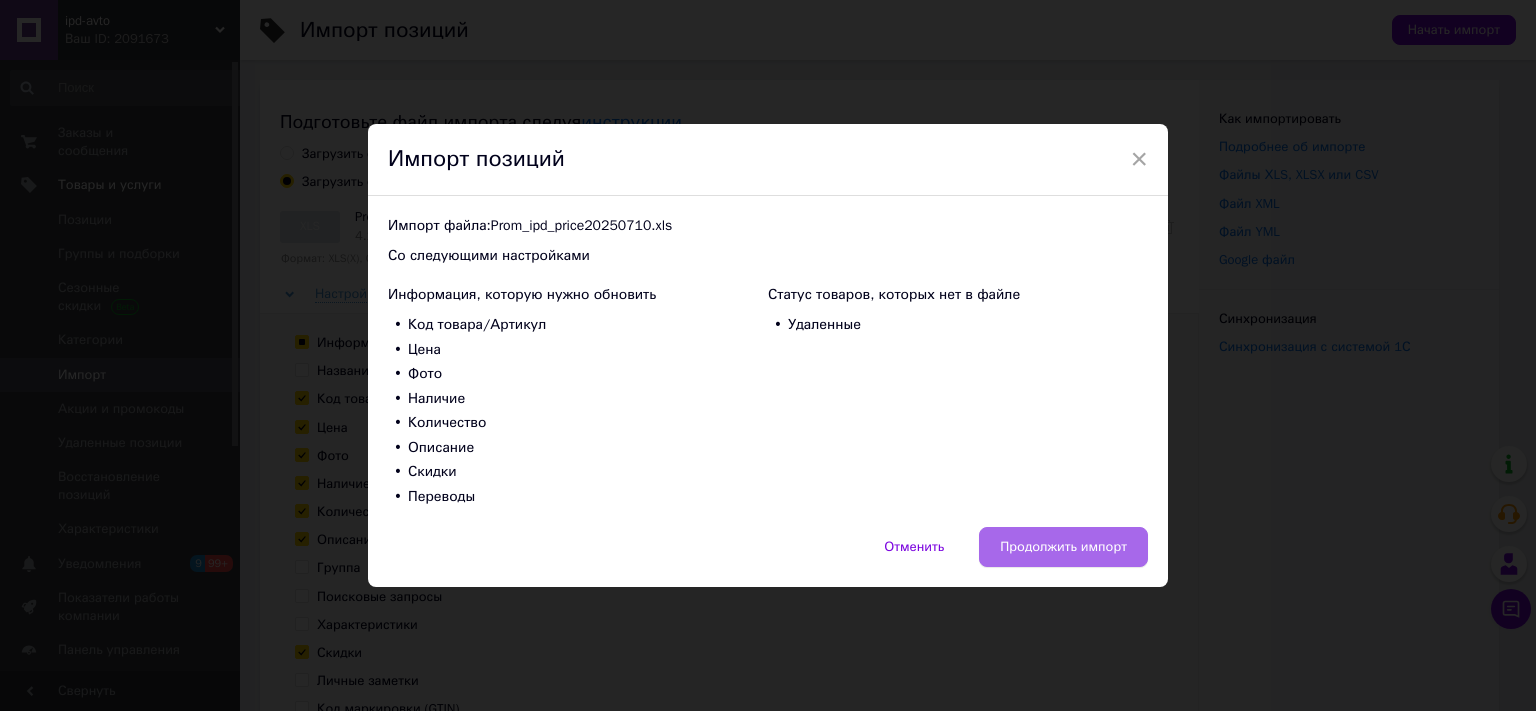 click on "Продолжить импорт" at bounding box center [1063, 547] 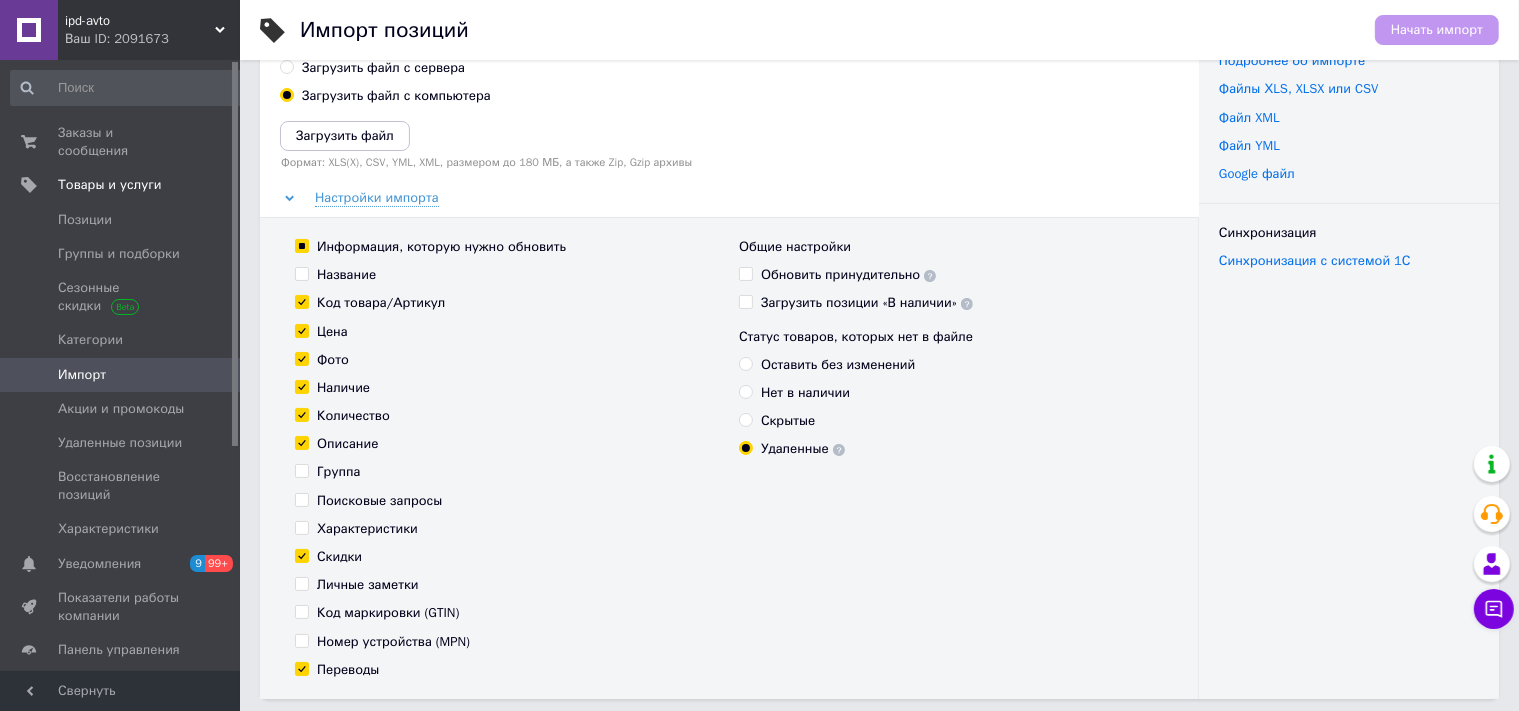 scroll, scrollTop: 0, scrollLeft: 0, axis: both 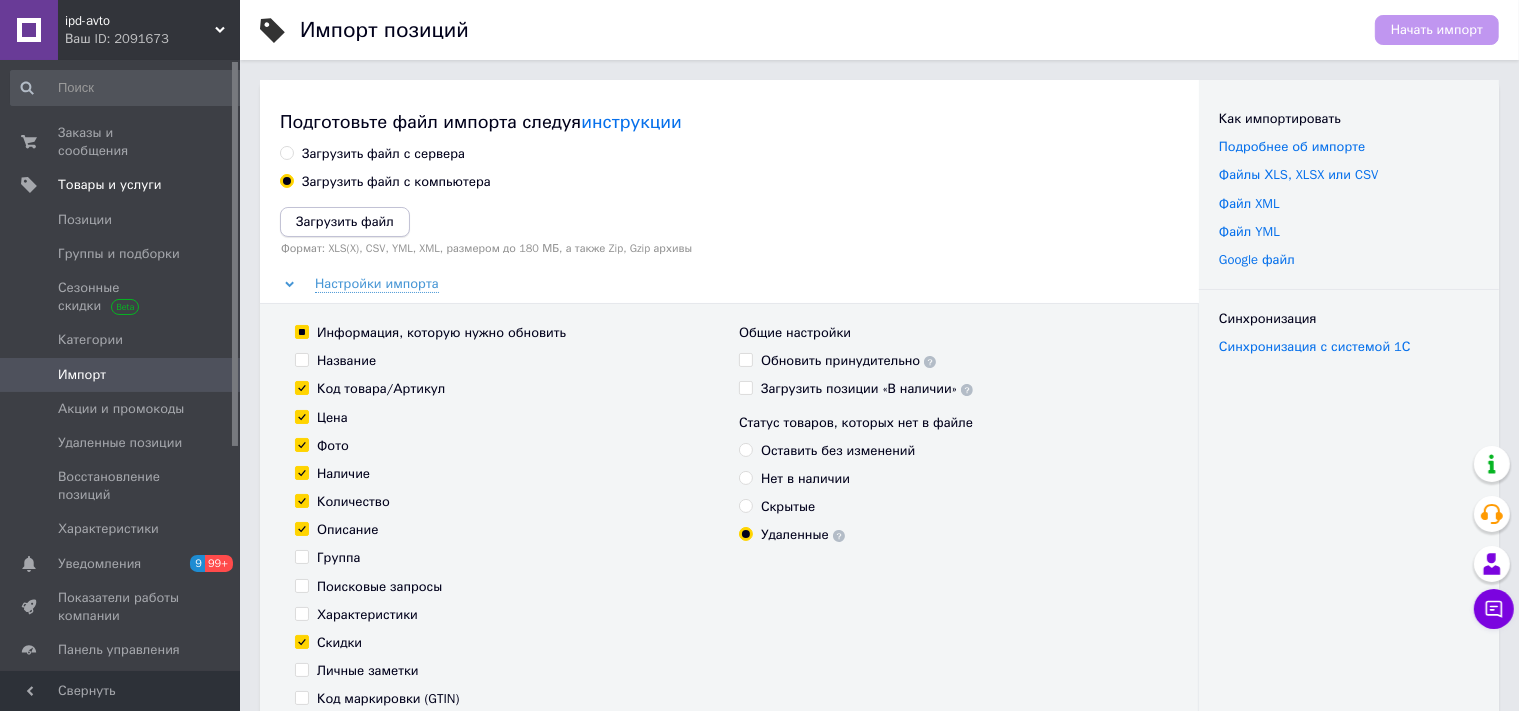 click on "Загрузить файл" at bounding box center [345, 221] 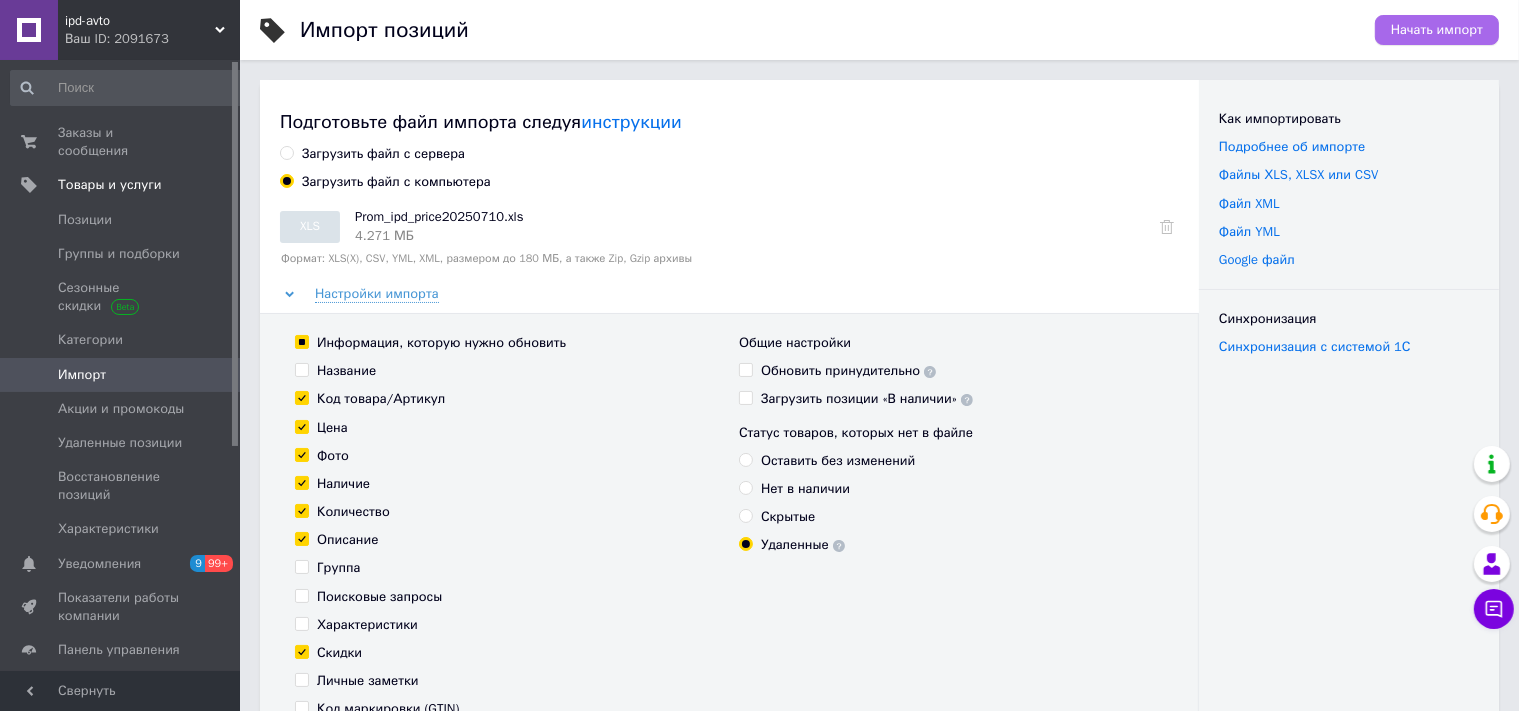 click on "Начать импорт" at bounding box center [1437, 30] 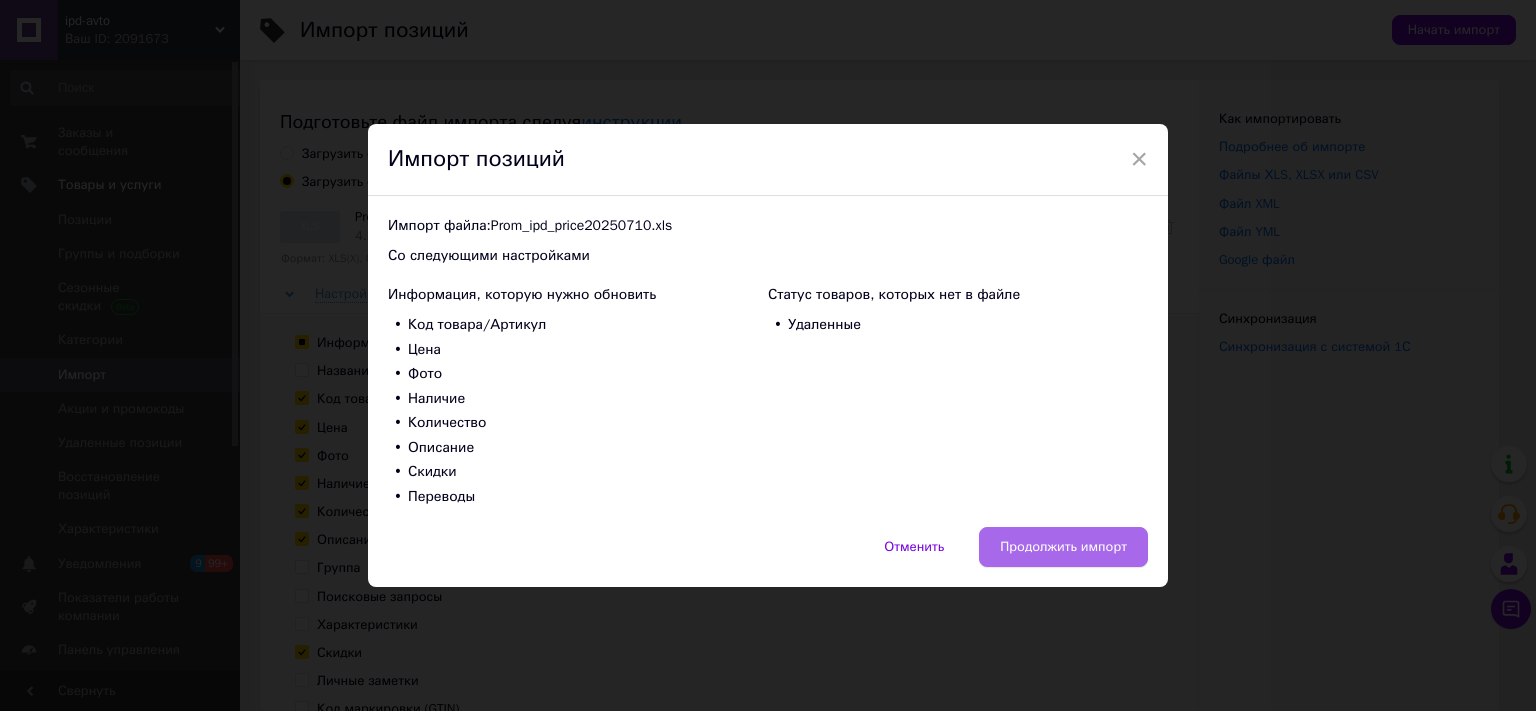 click on "Продолжить импорт" at bounding box center [1063, 547] 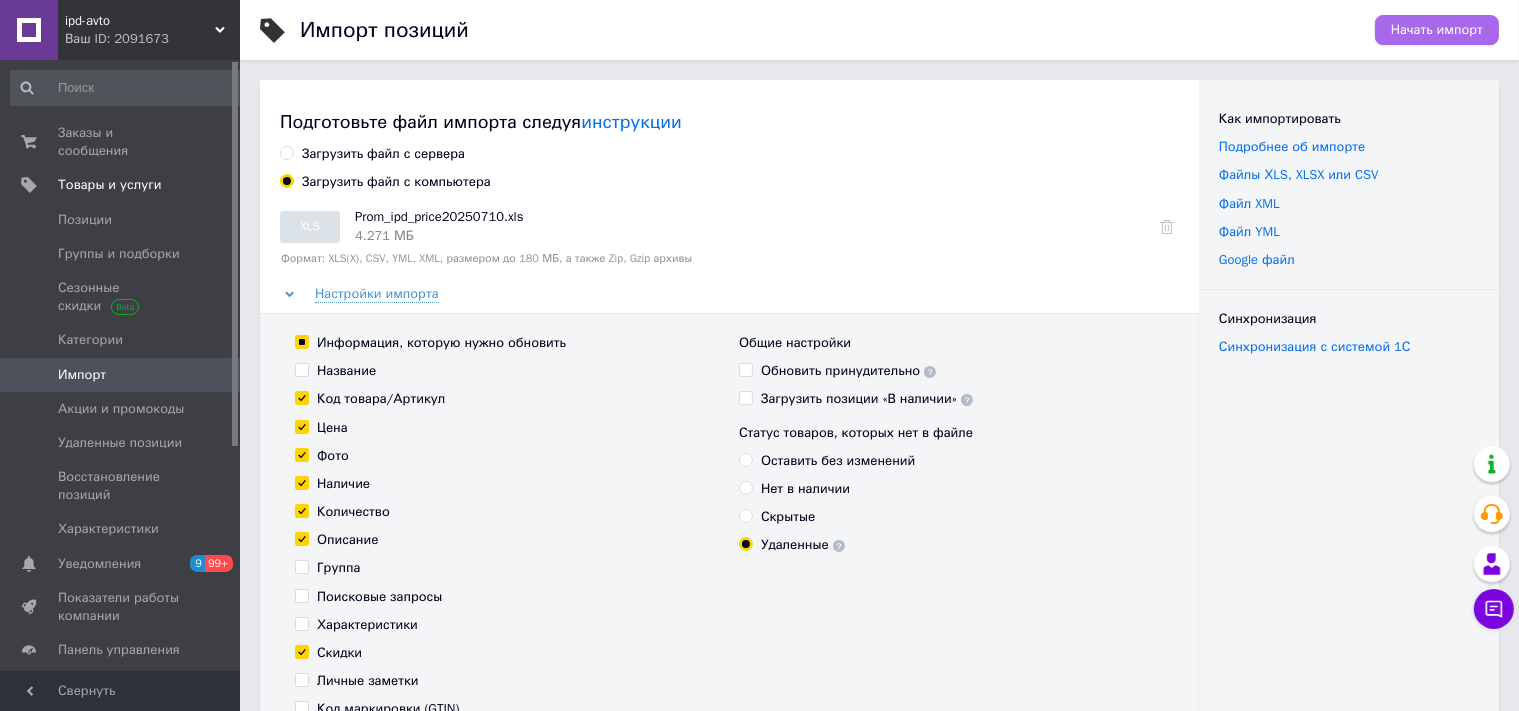 click on "Начать импорт" at bounding box center (1437, 30) 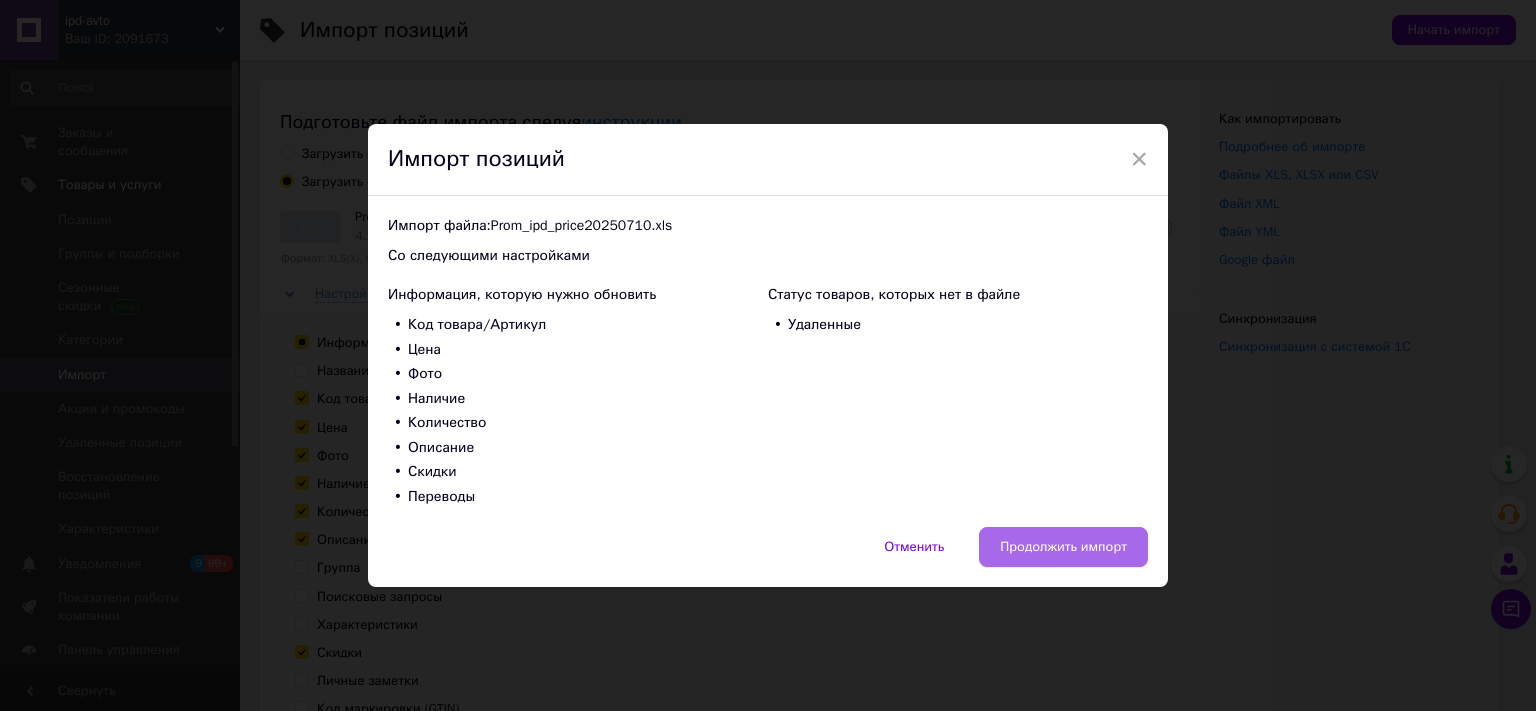 click on "Продолжить импорт" at bounding box center [1063, 547] 